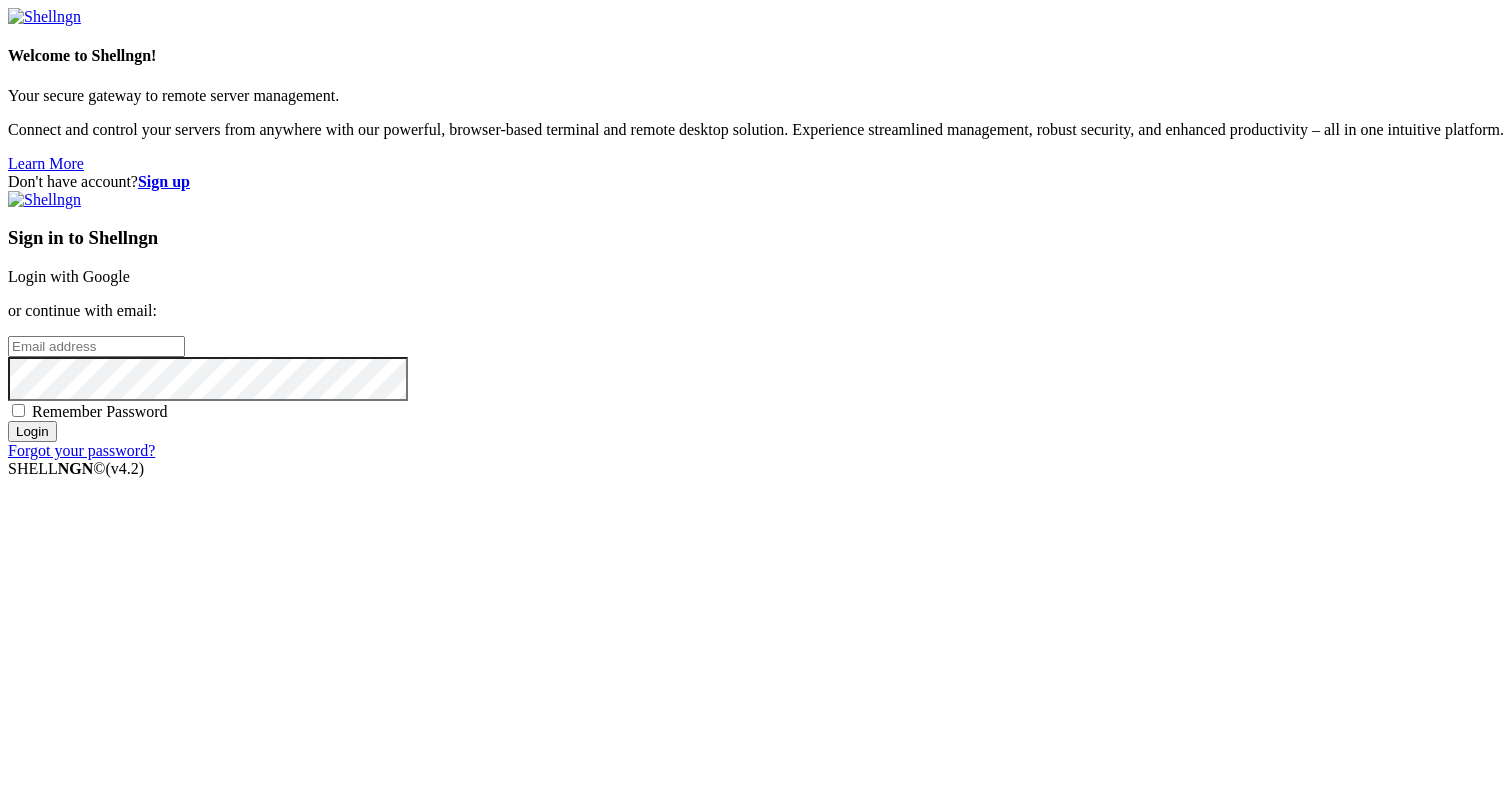 scroll, scrollTop: 0, scrollLeft: 0, axis: both 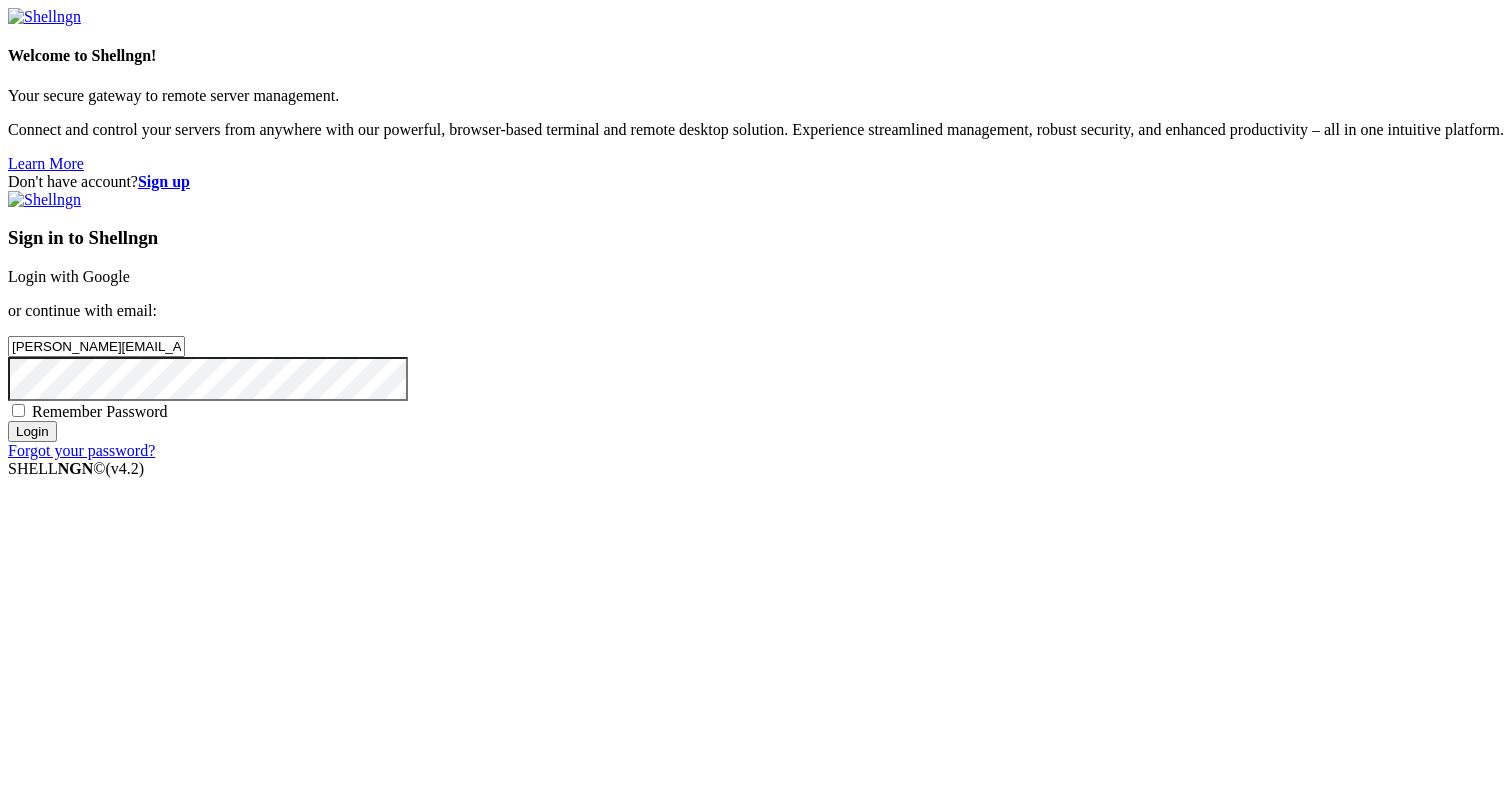 type on "[PERSON_NAME][EMAIL_ADDRESS][DOMAIN_NAME]" 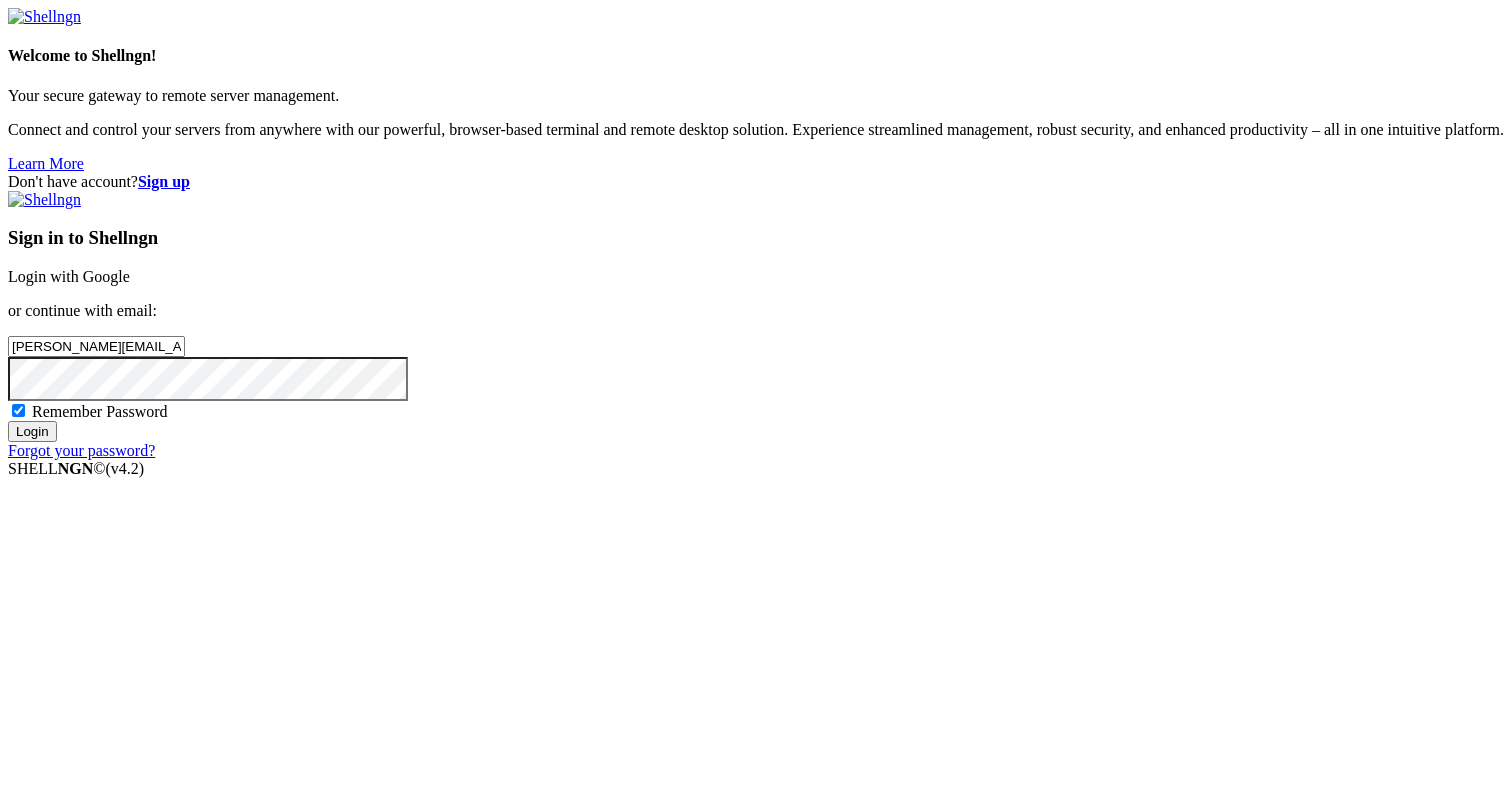 click on "Login" at bounding box center (32, 431) 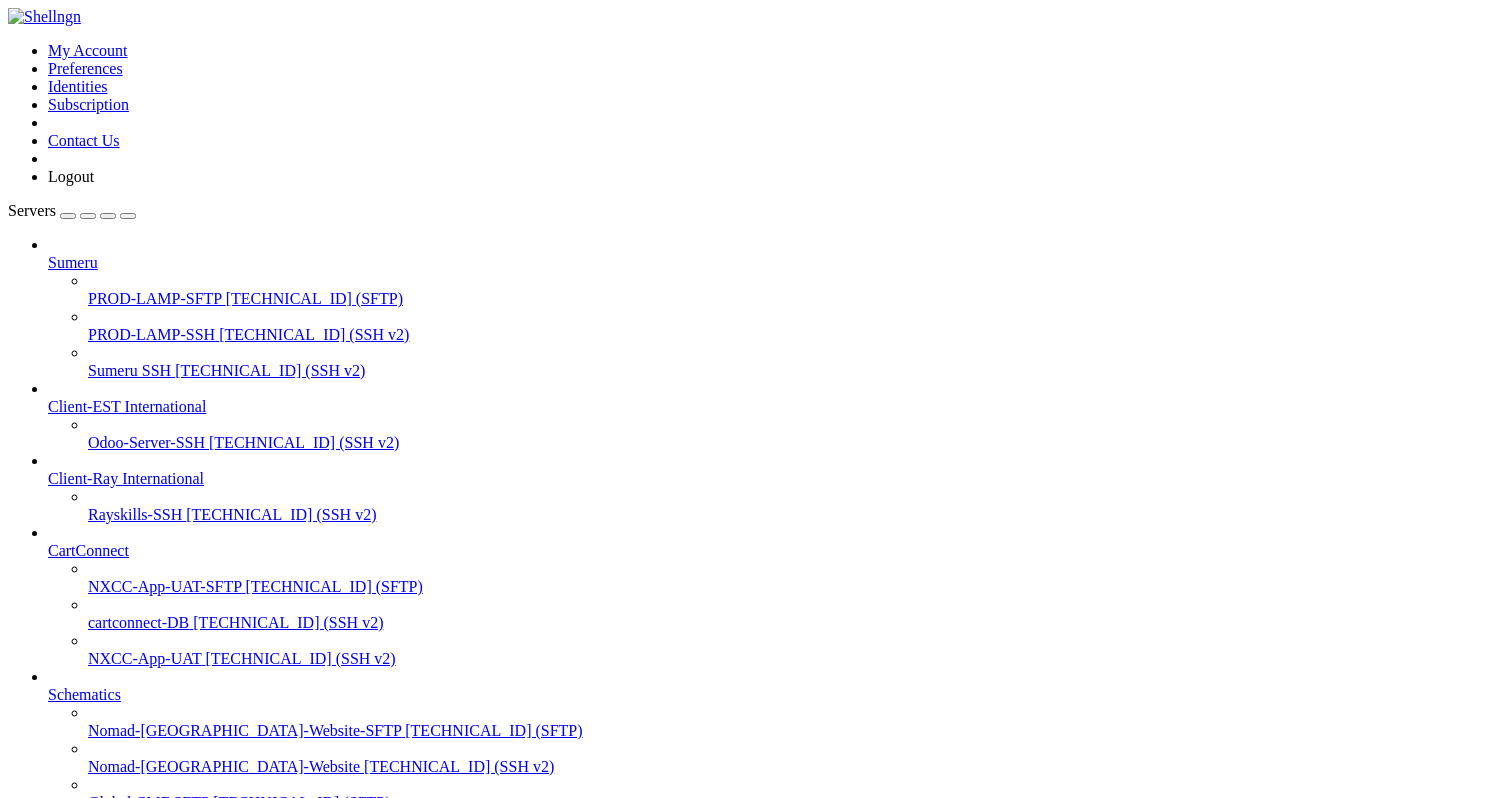 scroll, scrollTop: 0, scrollLeft: 0, axis: both 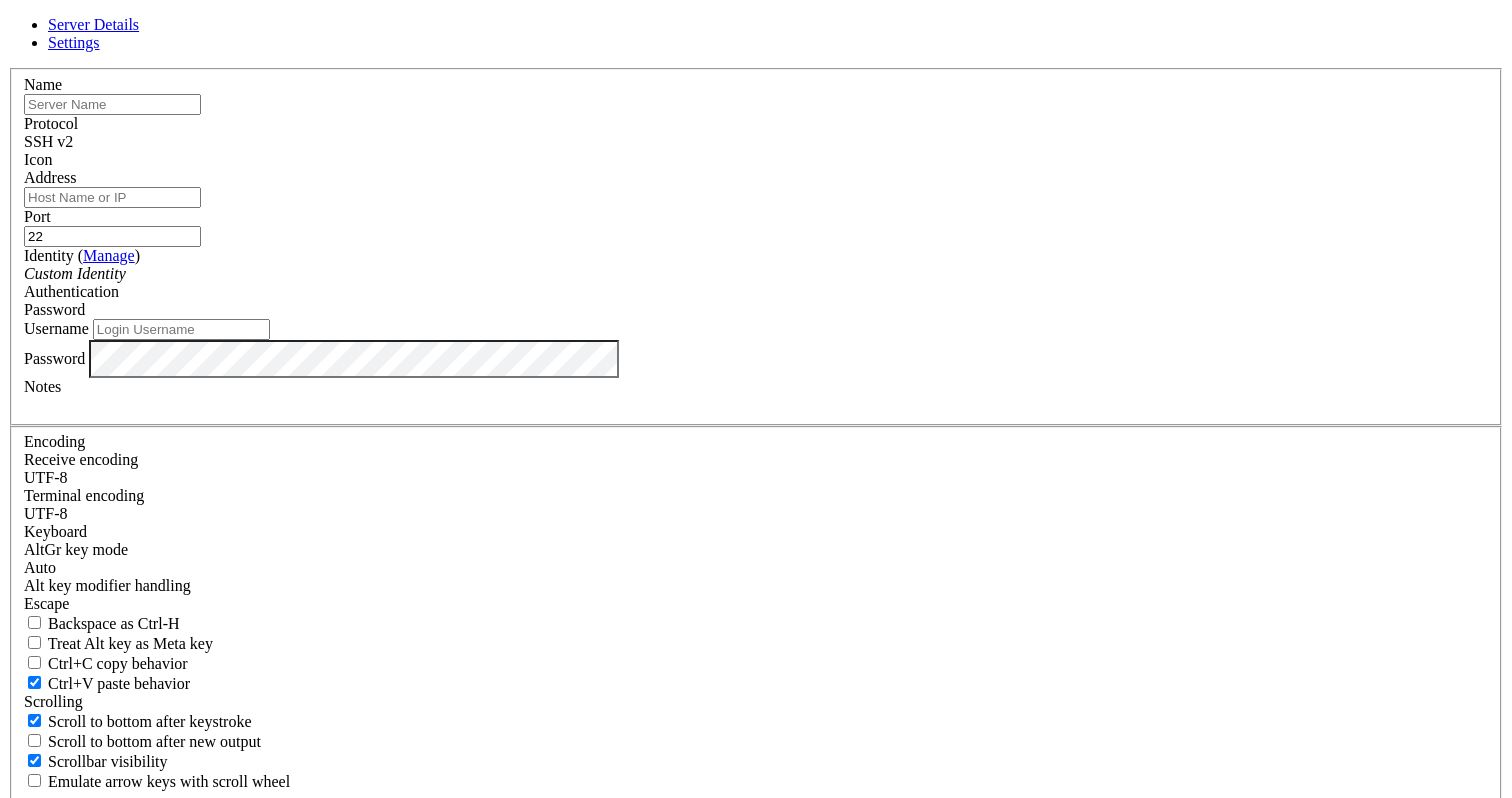 type on "[PERSON_NAME][EMAIL_ADDRESS][DOMAIN_NAME]" 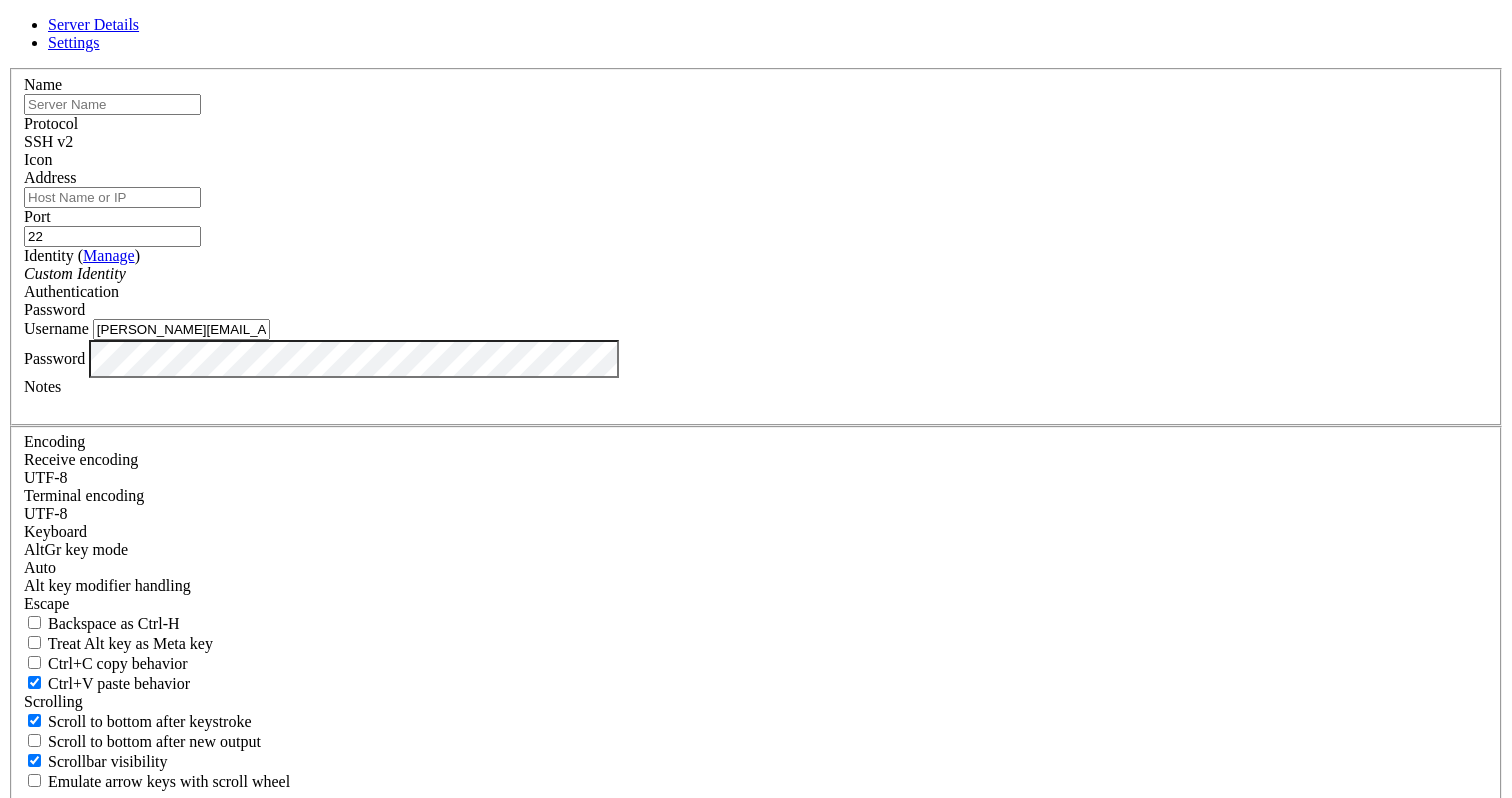 click at bounding box center [112, 104] 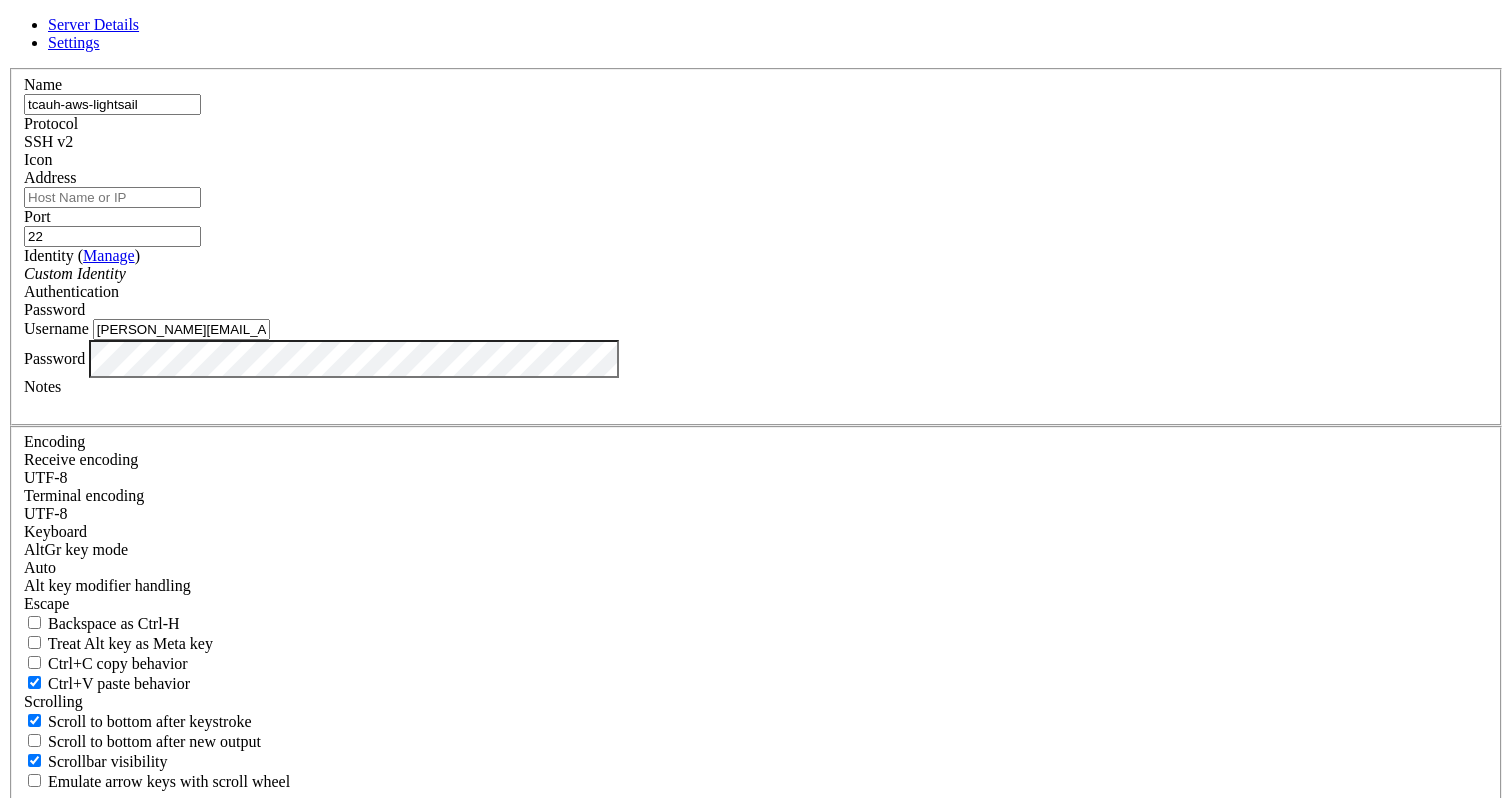 type on "tcauh-aws-lightsail" 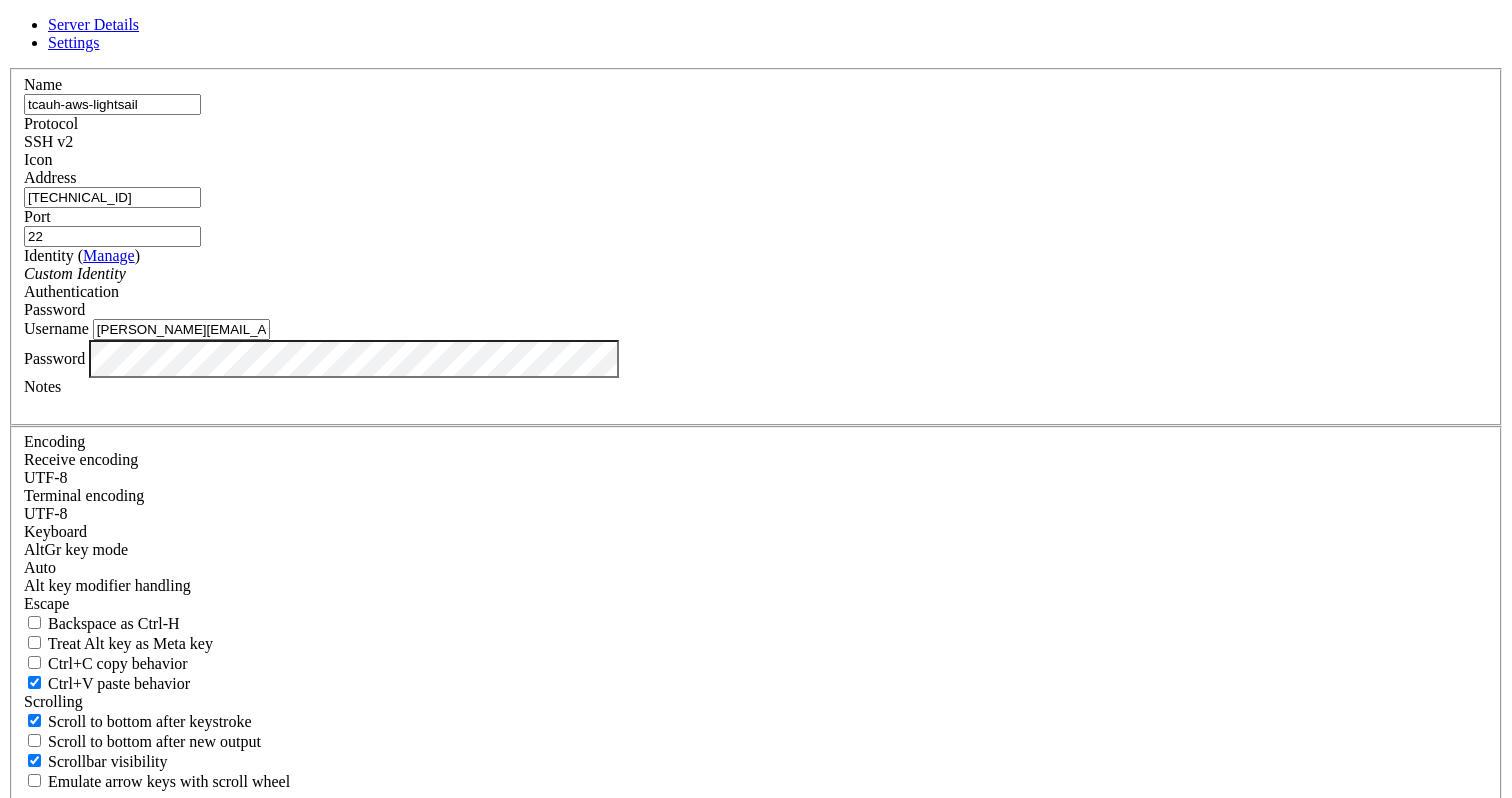 type on "[TECHNICAL_ID]" 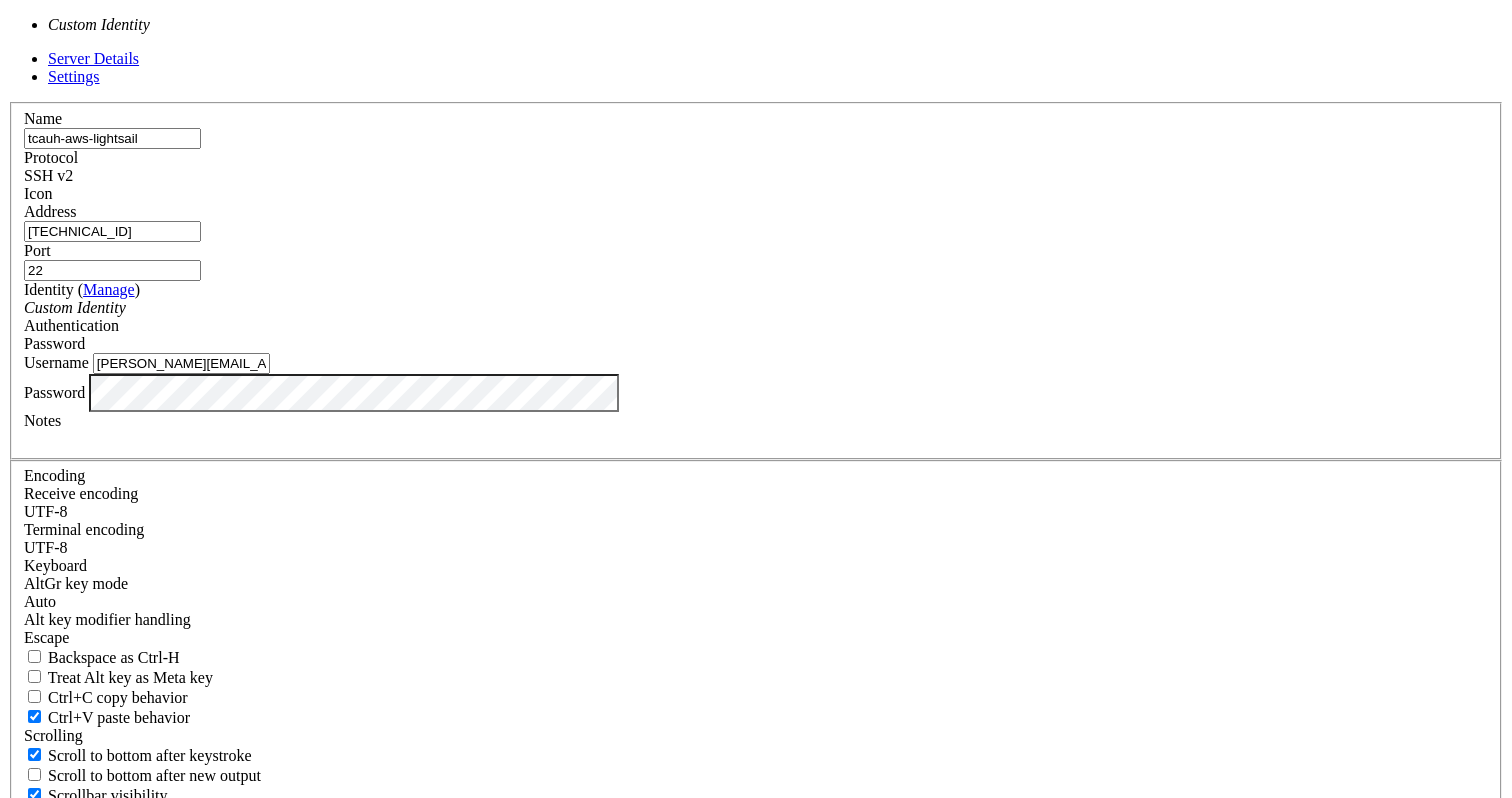 click on "Custom Identity" at bounding box center [756, 308] 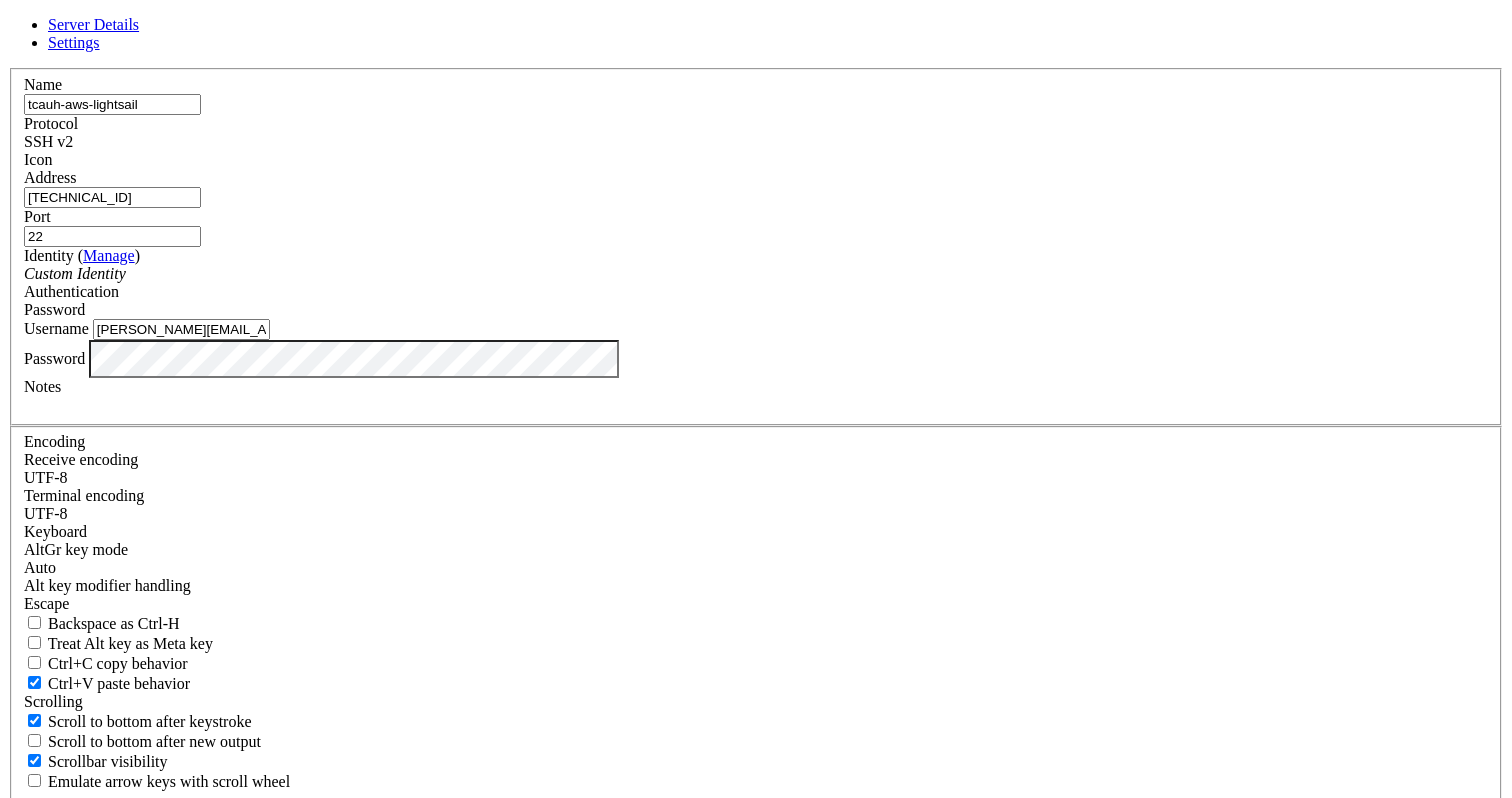 click on "Manage" at bounding box center (109, 255) 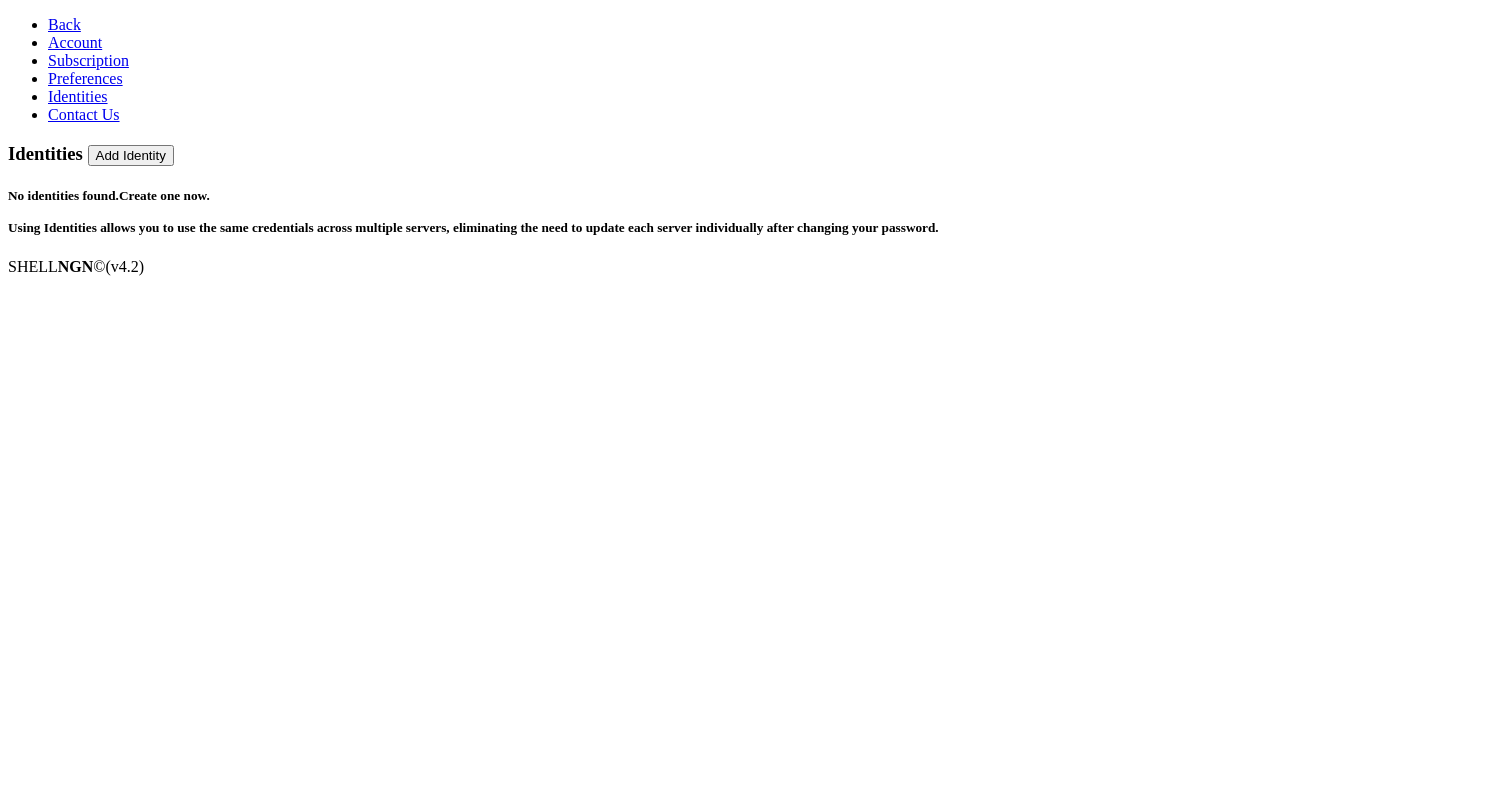 click on "Add Identity" at bounding box center (131, 155) 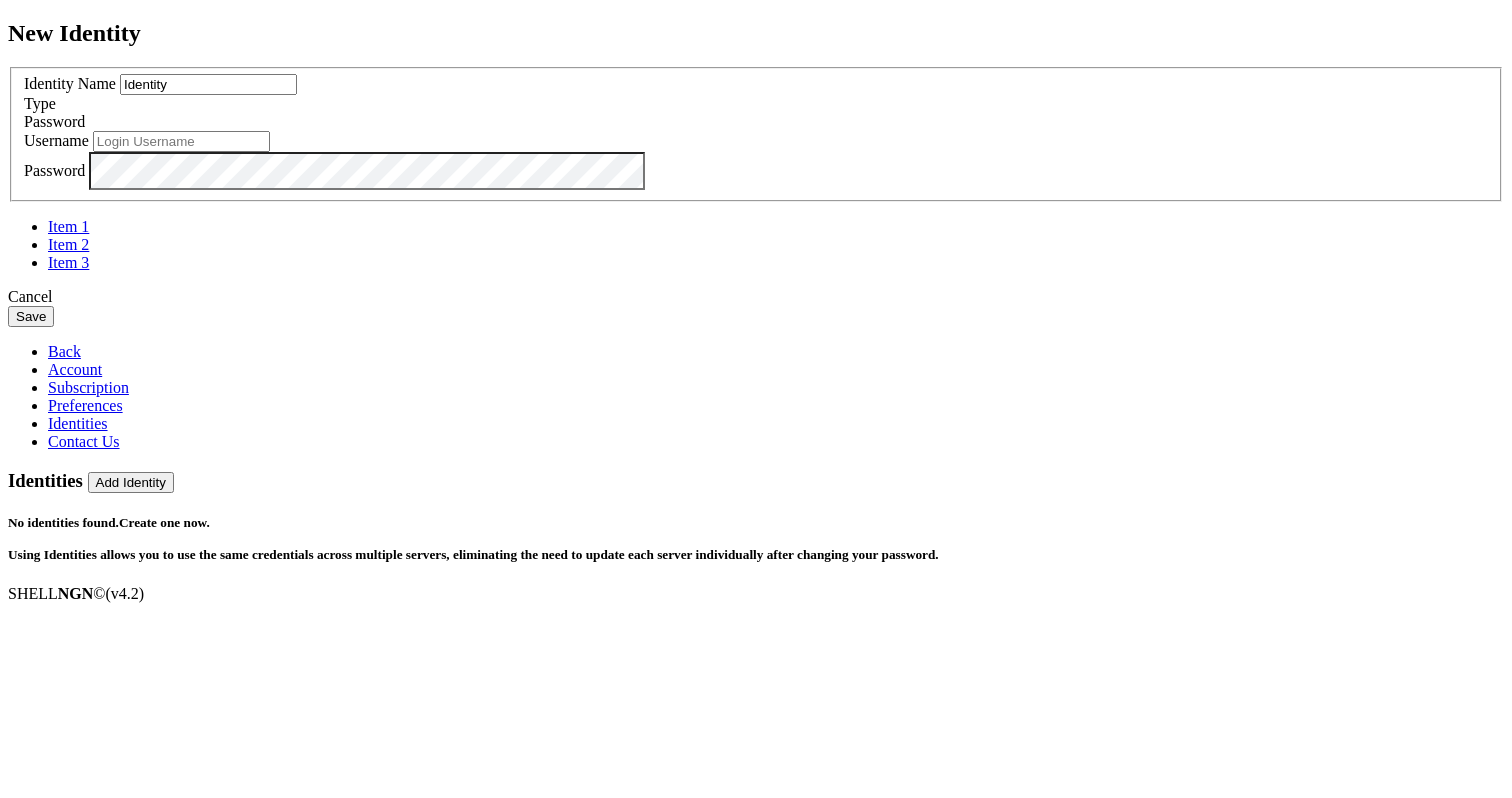 type 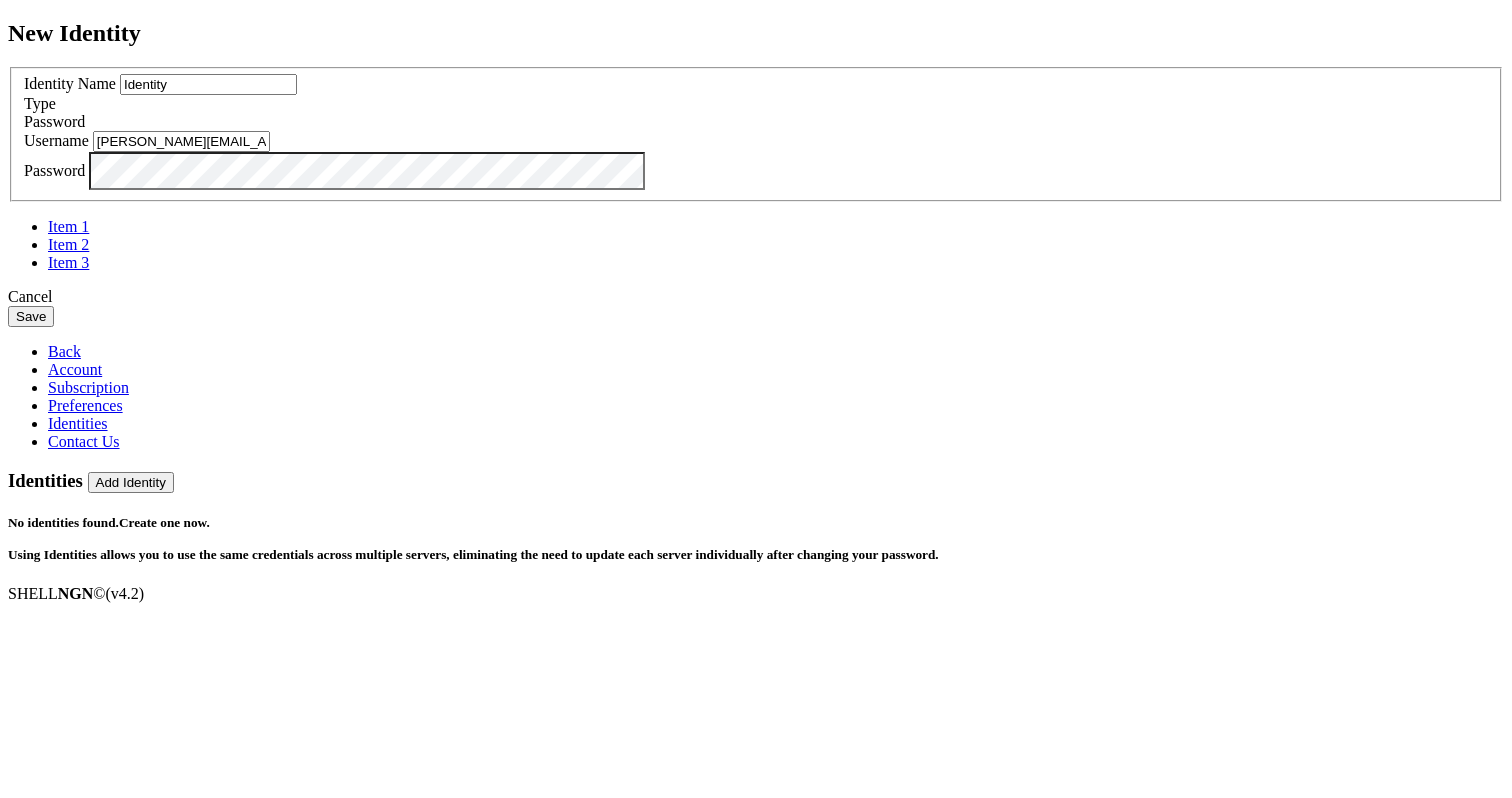 click on "Cancel" at bounding box center [756, 297] 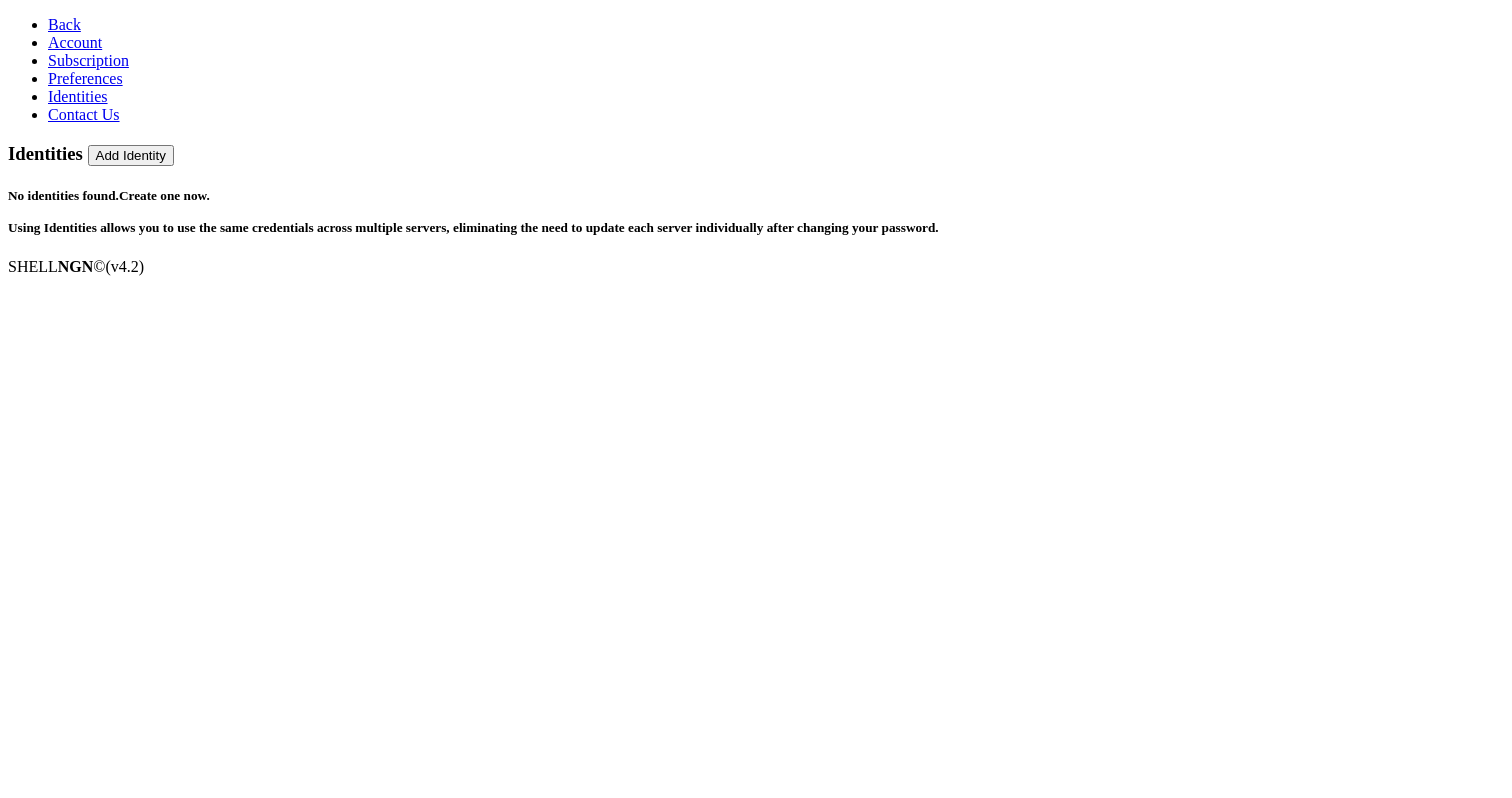 click on "Back" at bounding box center [64, 24] 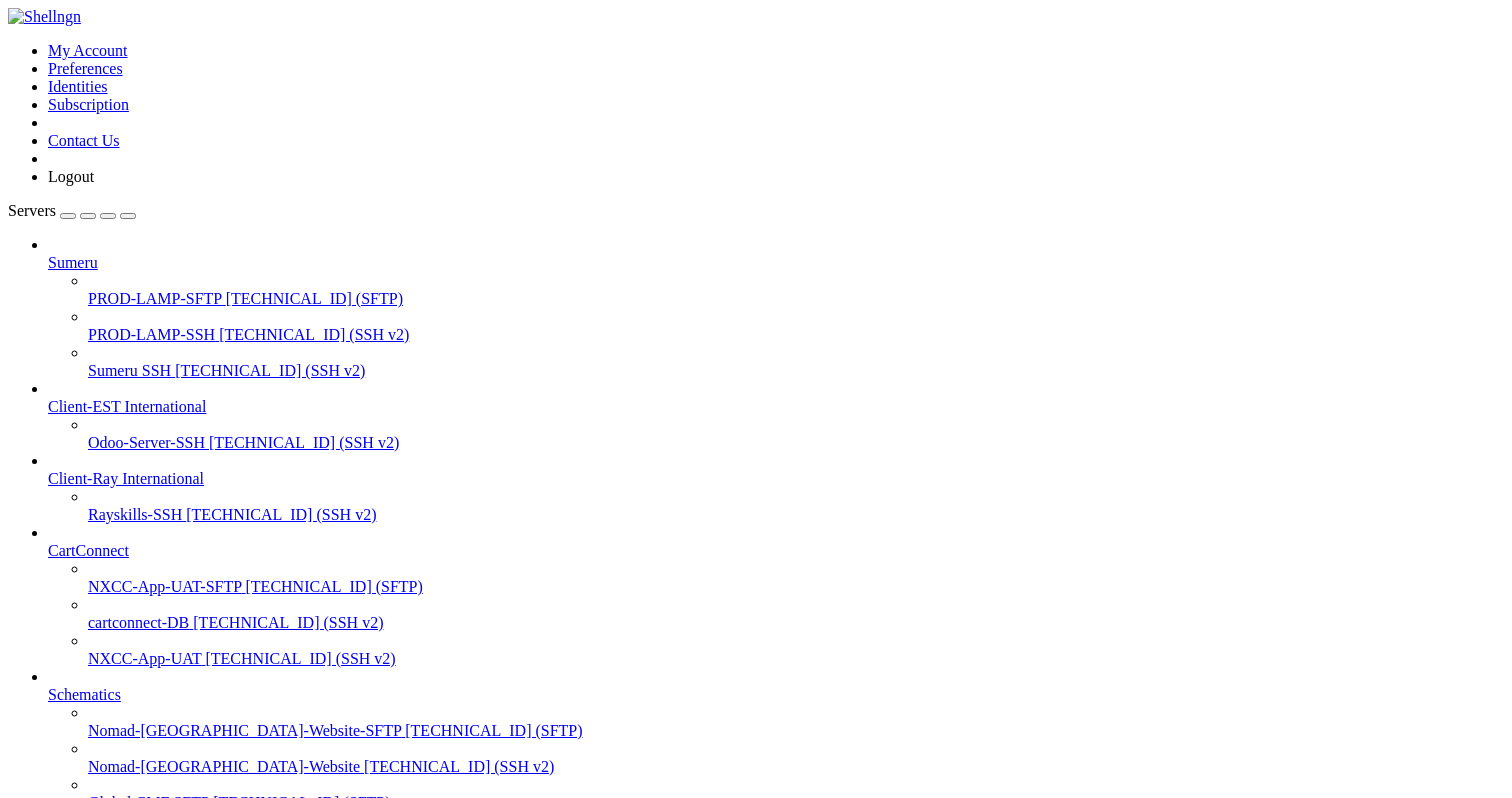 click on "Add Server" at bounding box center (756, 1341) 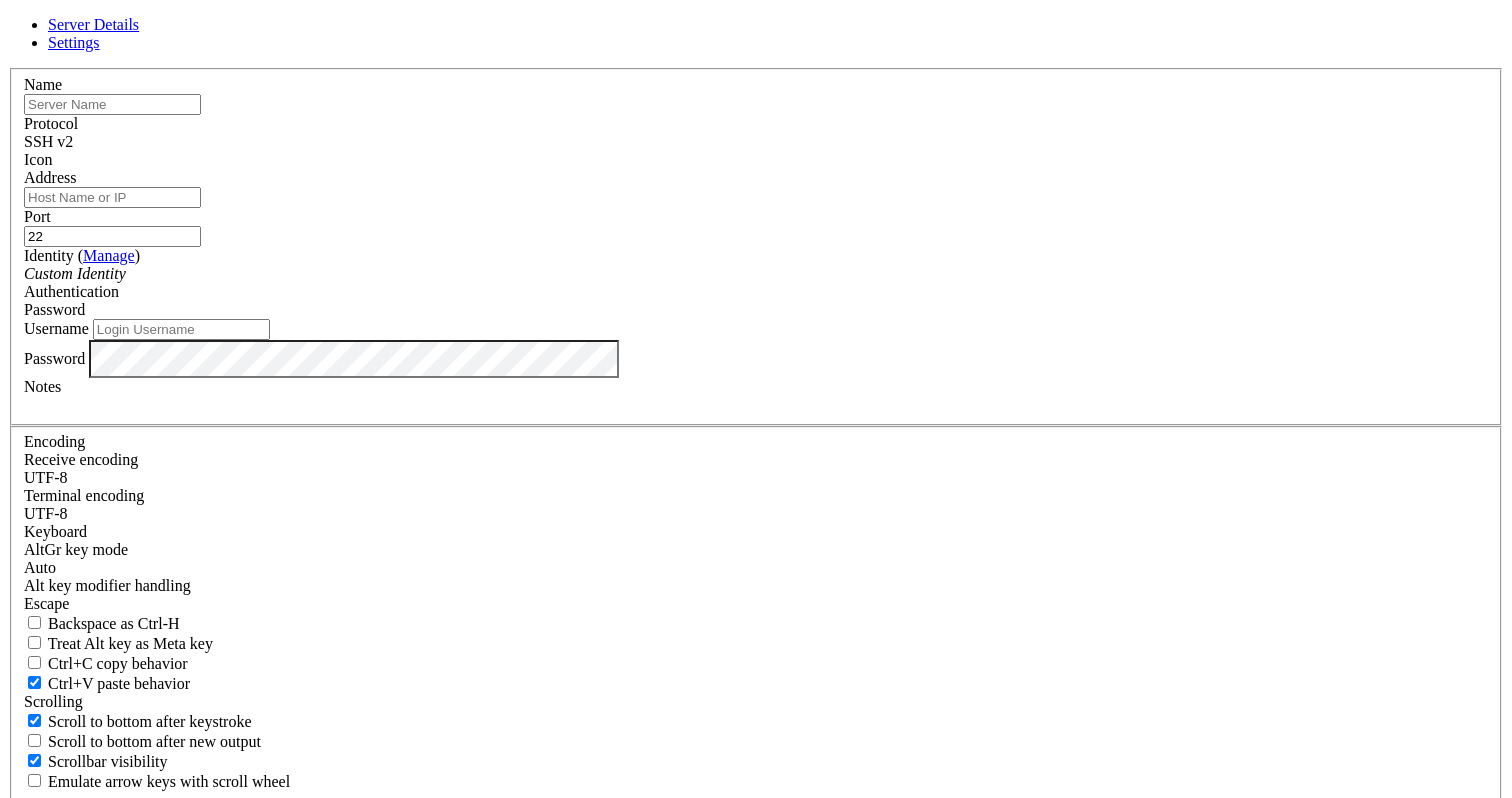 type on "[PERSON_NAME][EMAIL_ADDRESS][DOMAIN_NAME]" 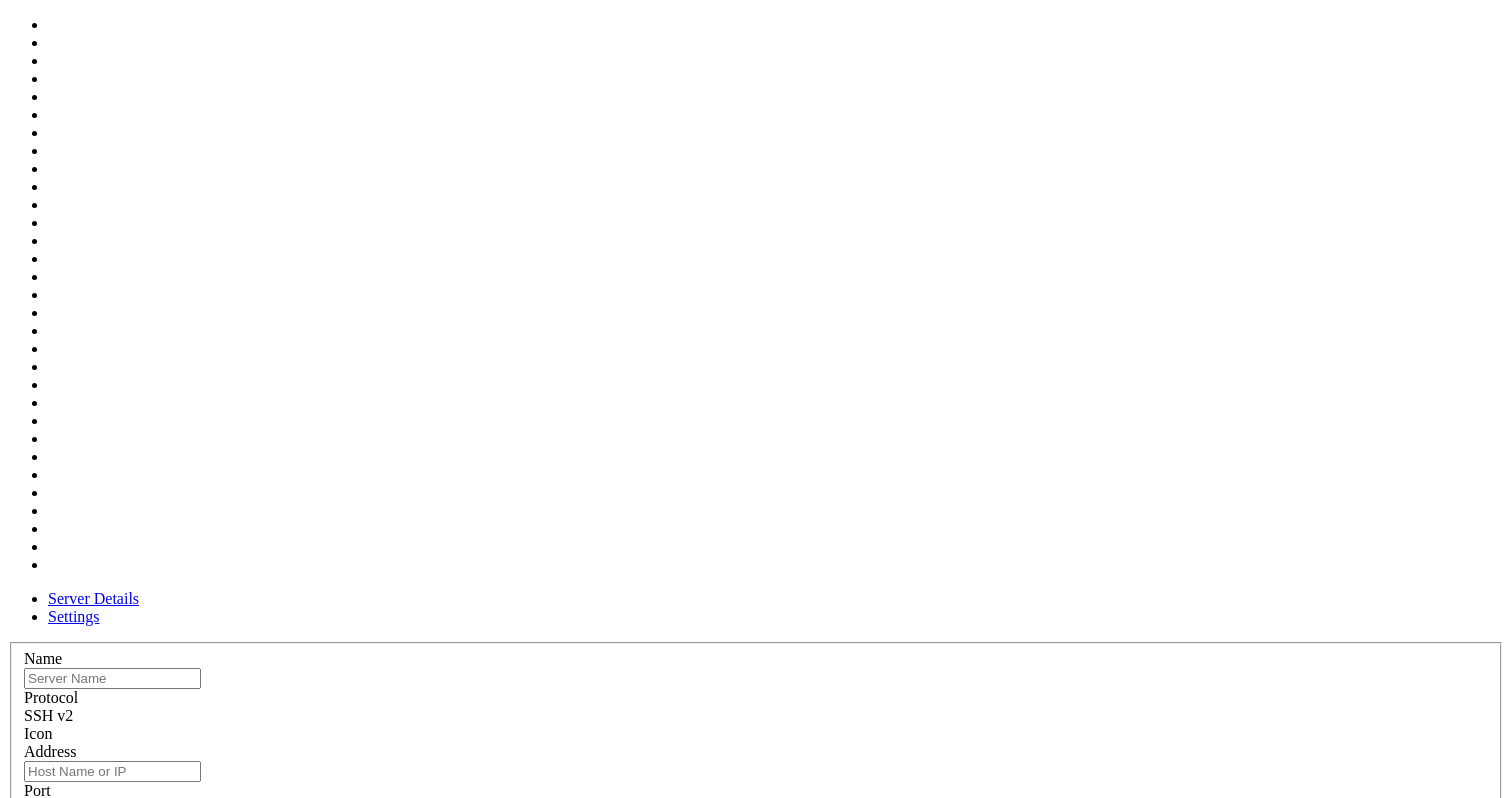 click at bounding box center [756, 743] 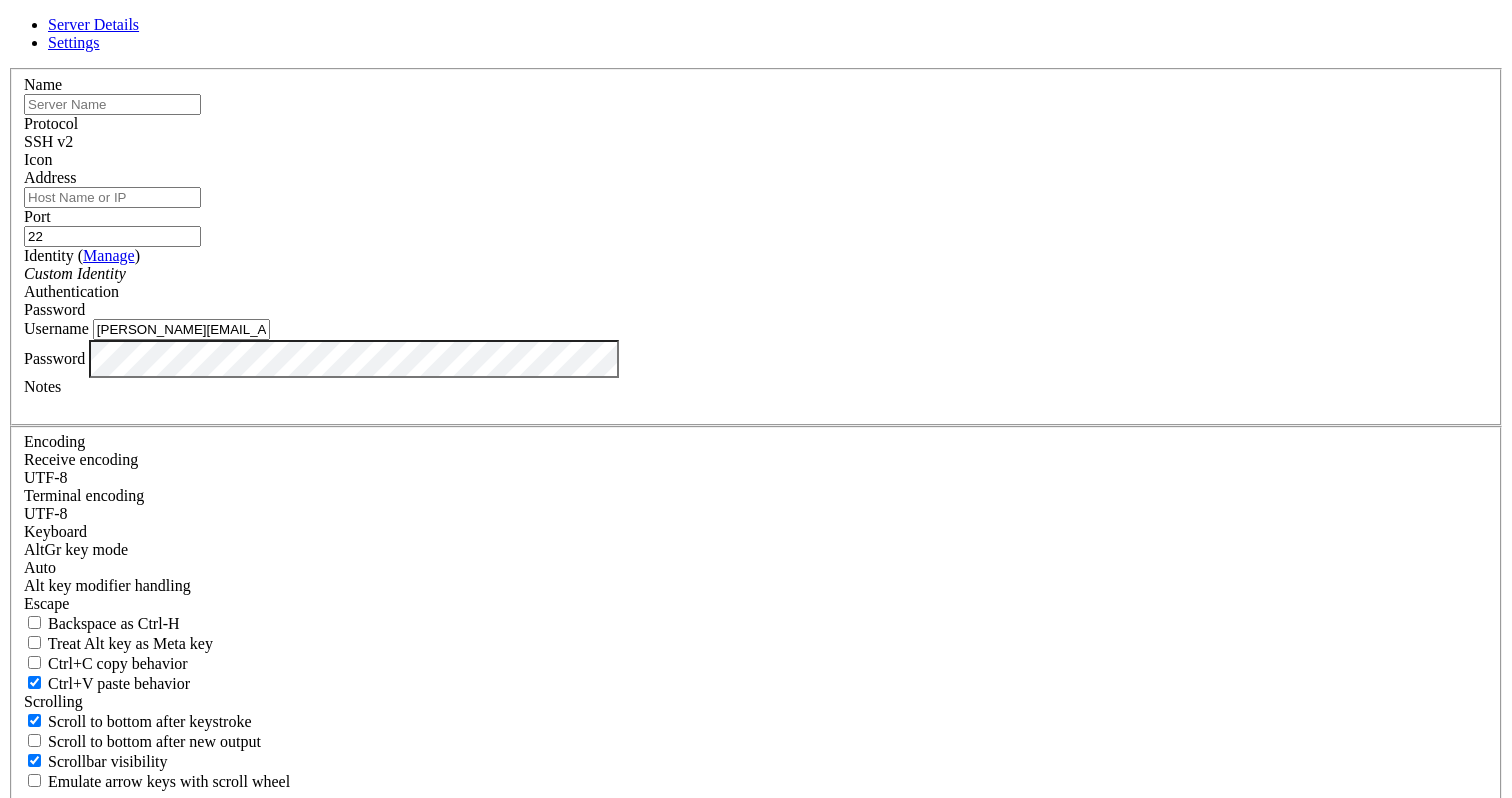 click at bounding box center (112, 104) 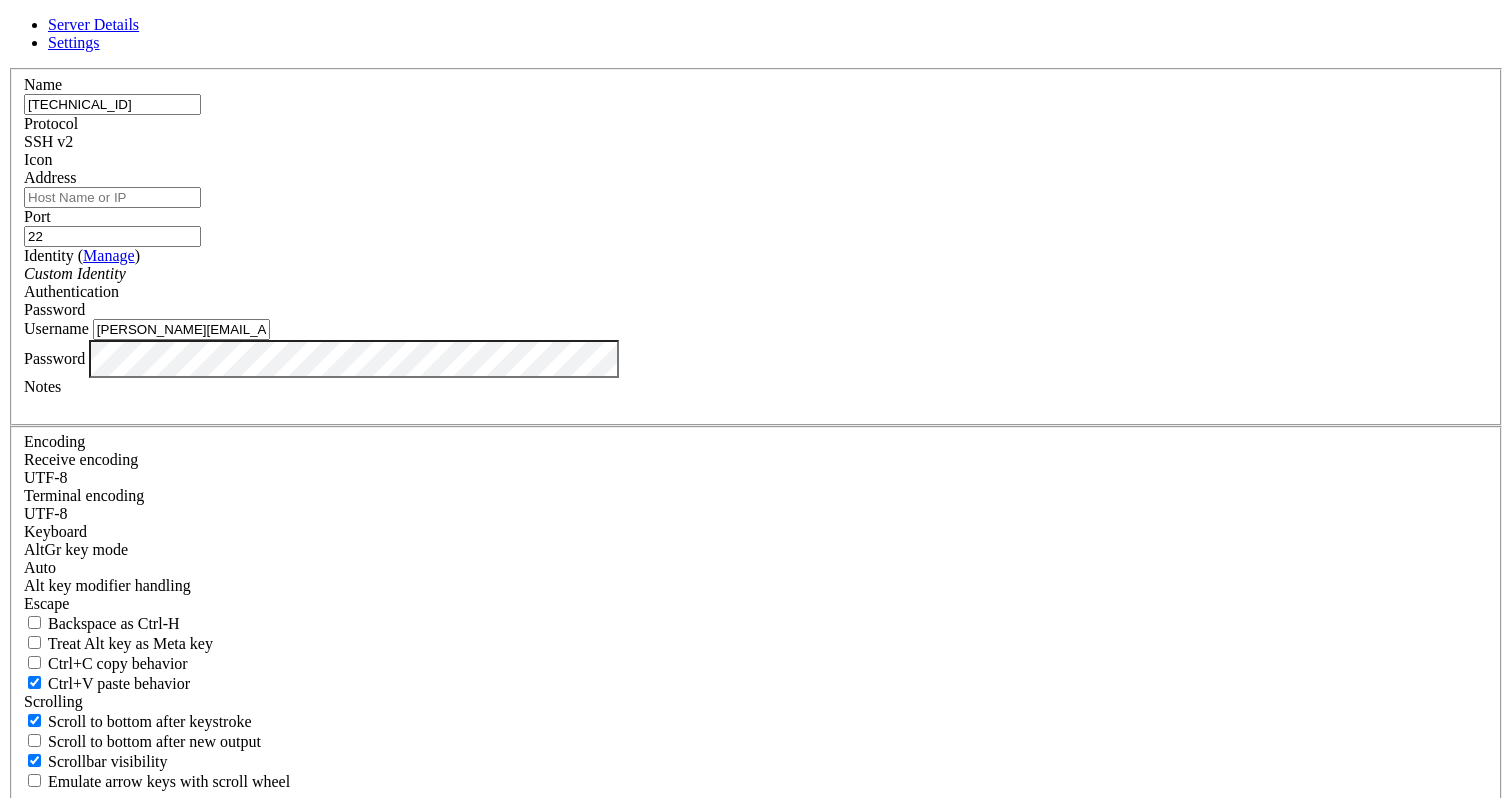 type on "[TECHNICAL_ID]" 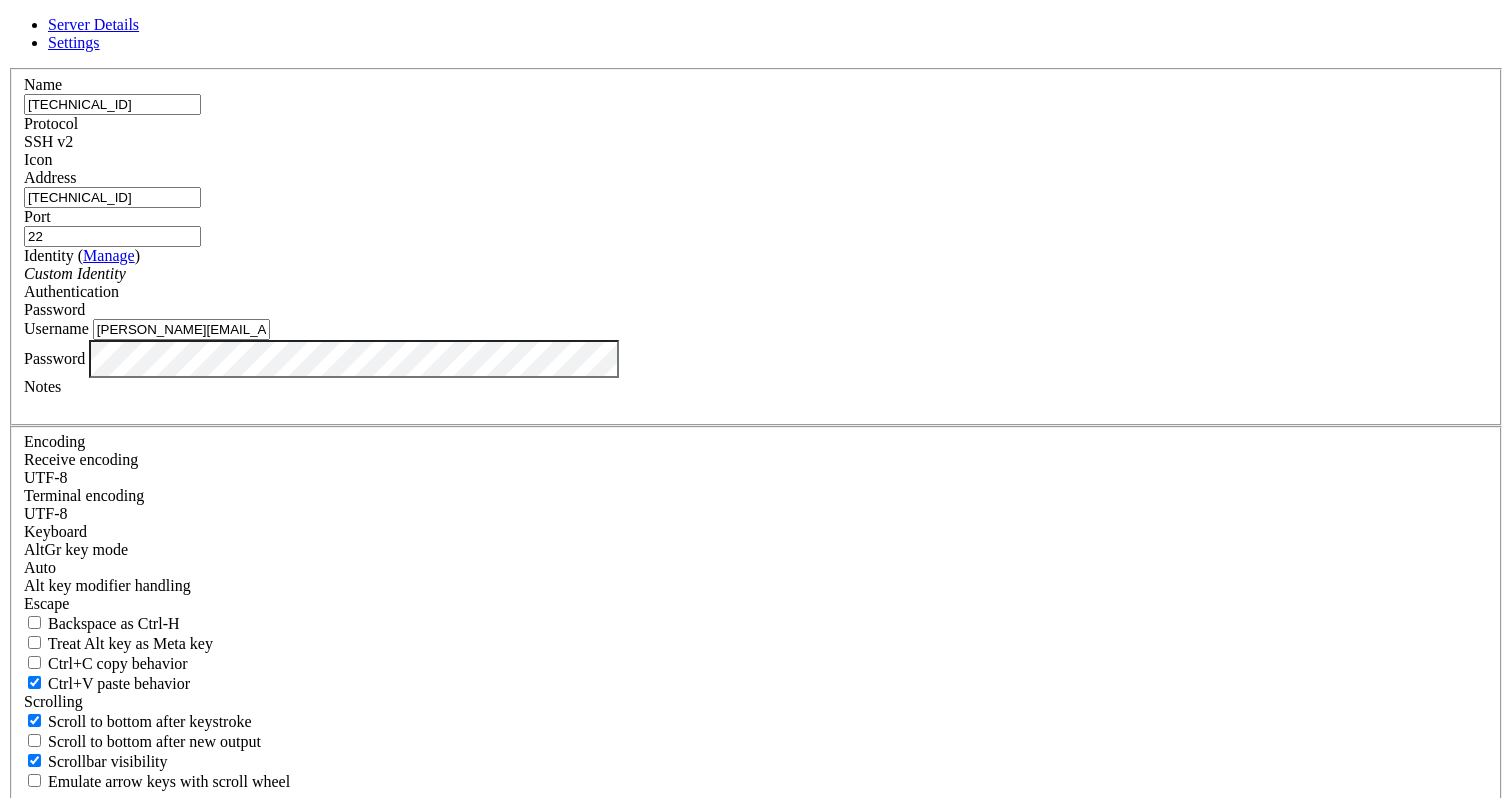 type on "[TECHNICAL_ID]" 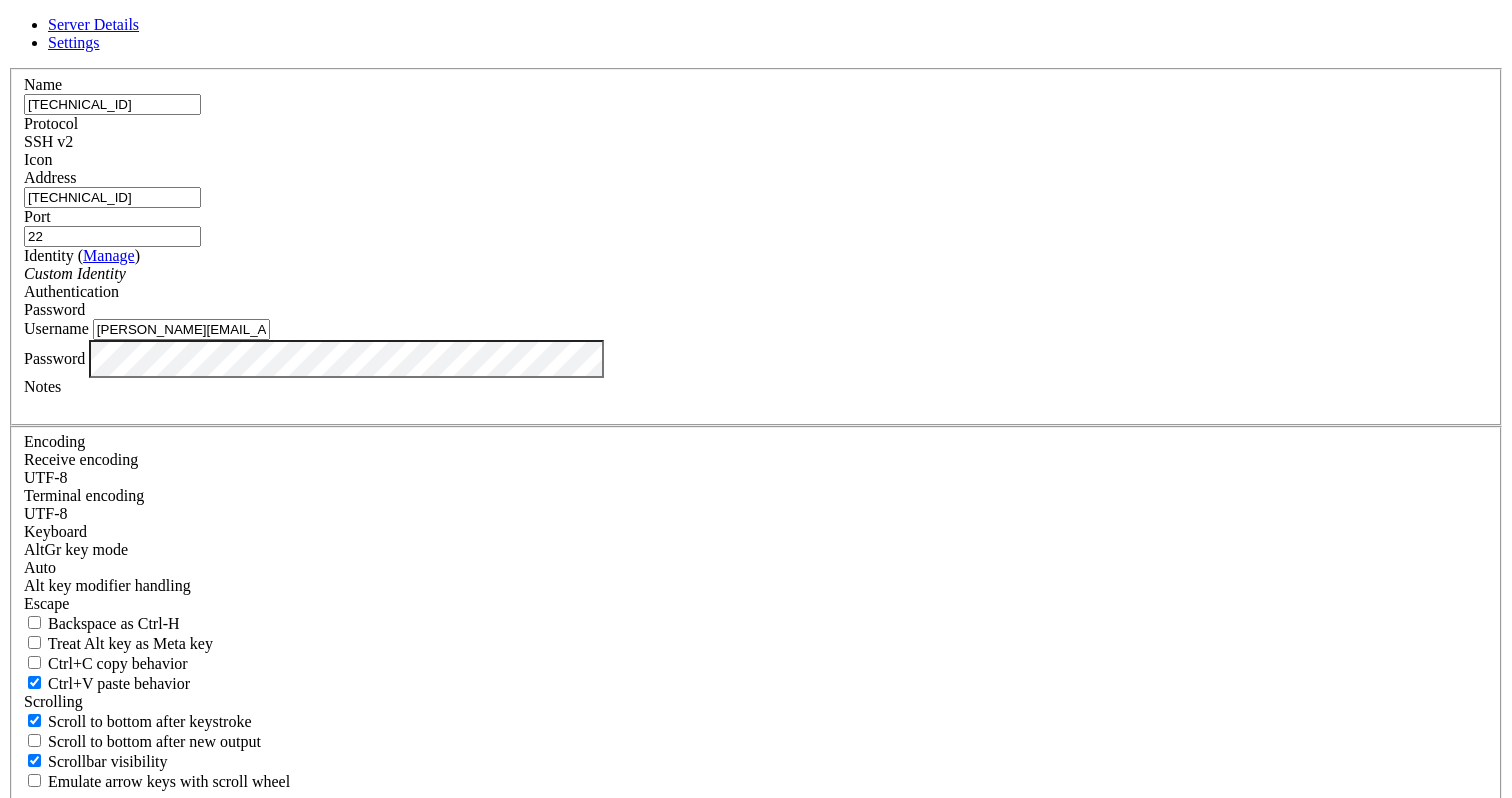 scroll, scrollTop: 0, scrollLeft: 0, axis: both 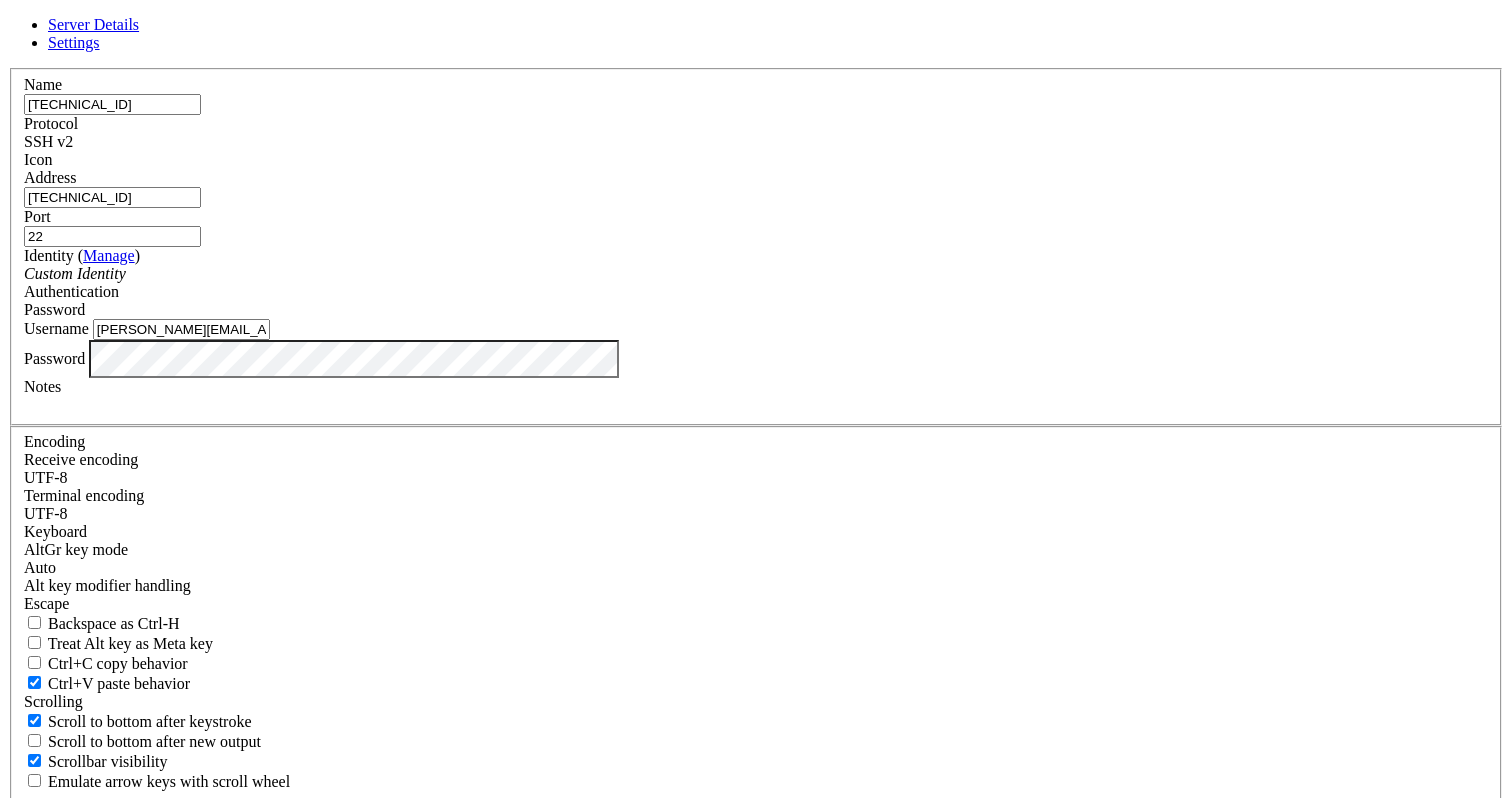 click on "[TECHNICAL_ID]" at bounding box center (112, 104) 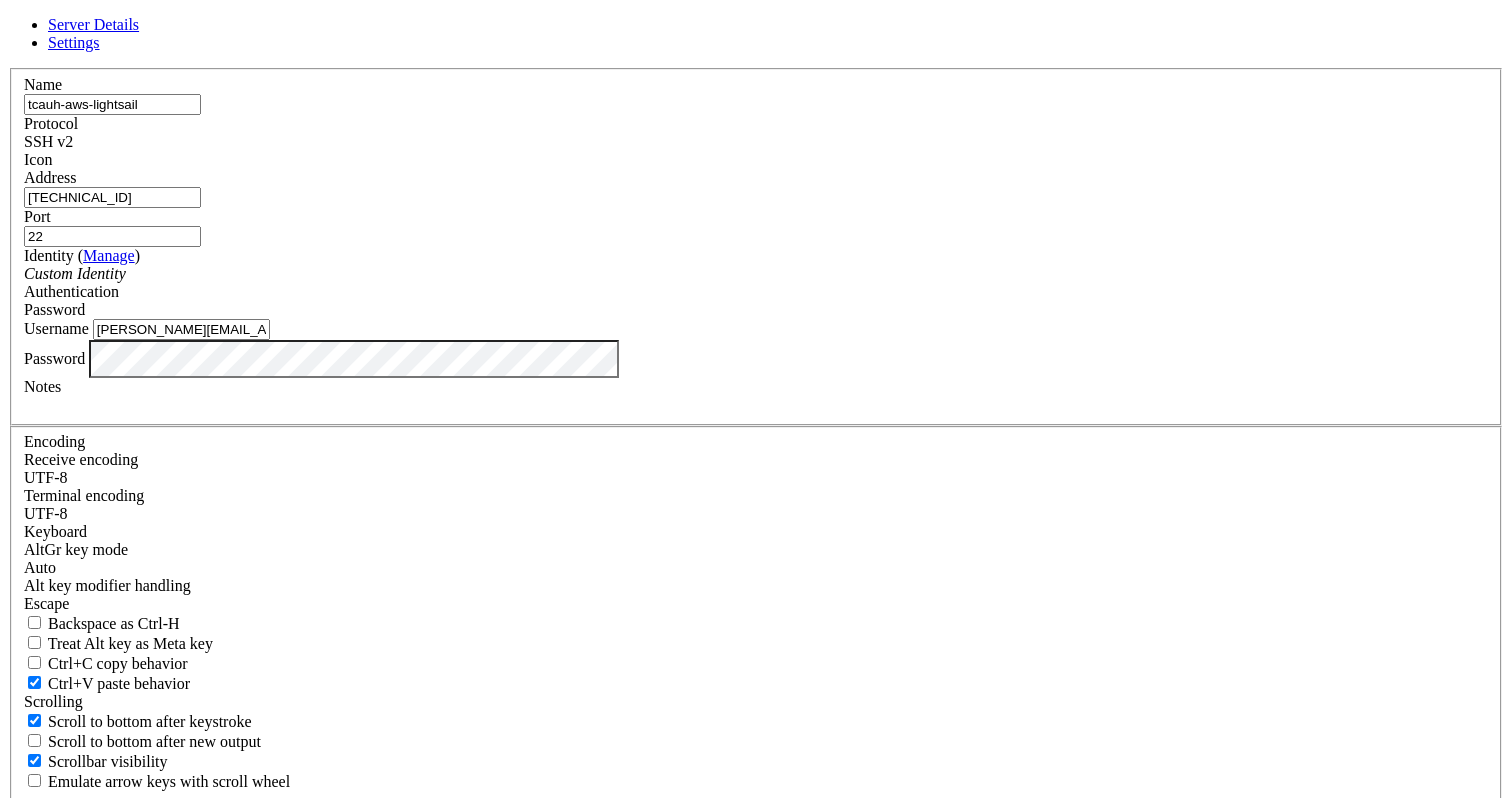 type on "tcauh-aws-lightsail" 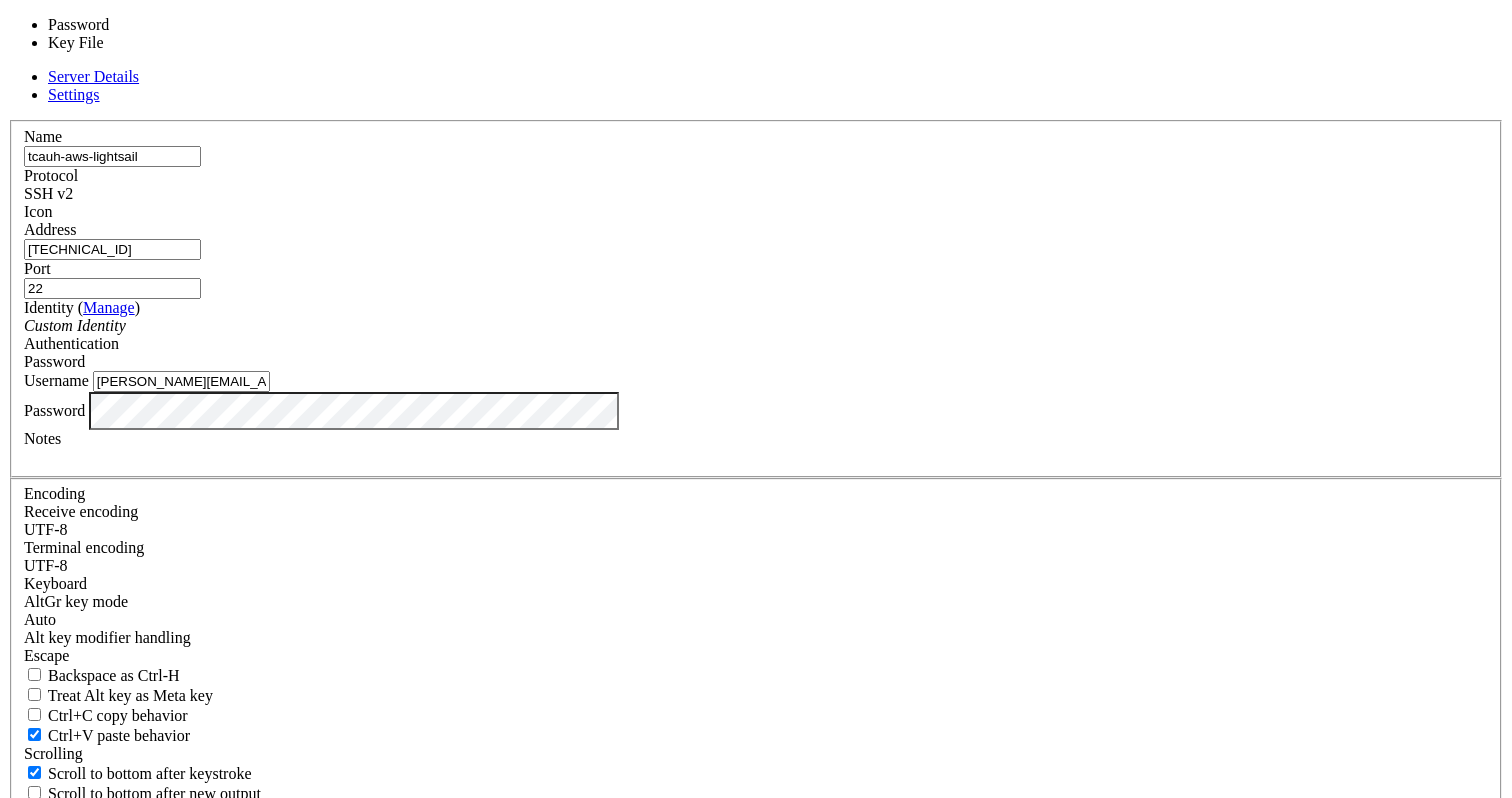 click on "Password" at bounding box center [756, 362] 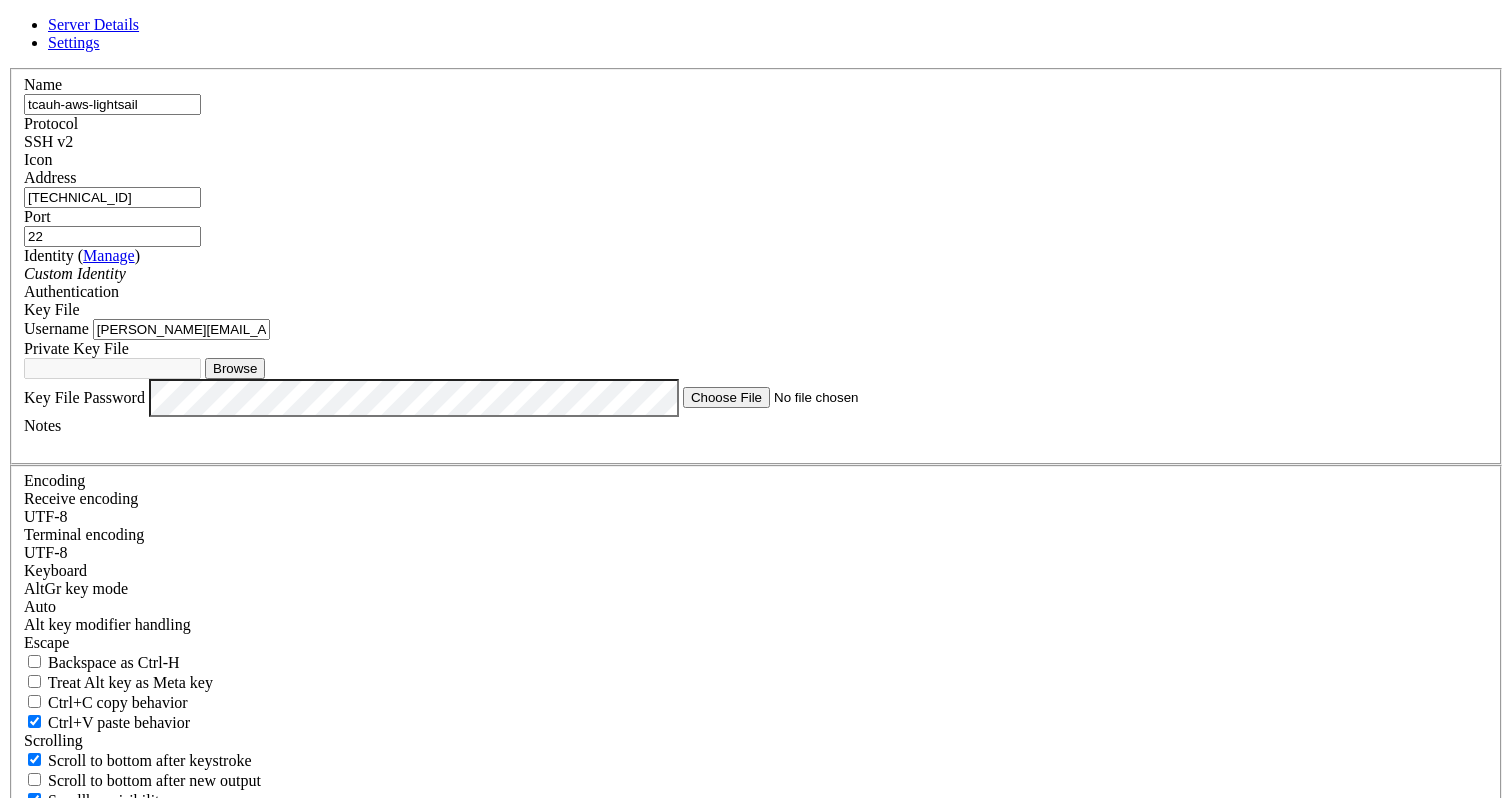 click on "[PERSON_NAME][EMAIL_ADDRESS][DOMAIN_NAME]" at bounding box center [181, 329] 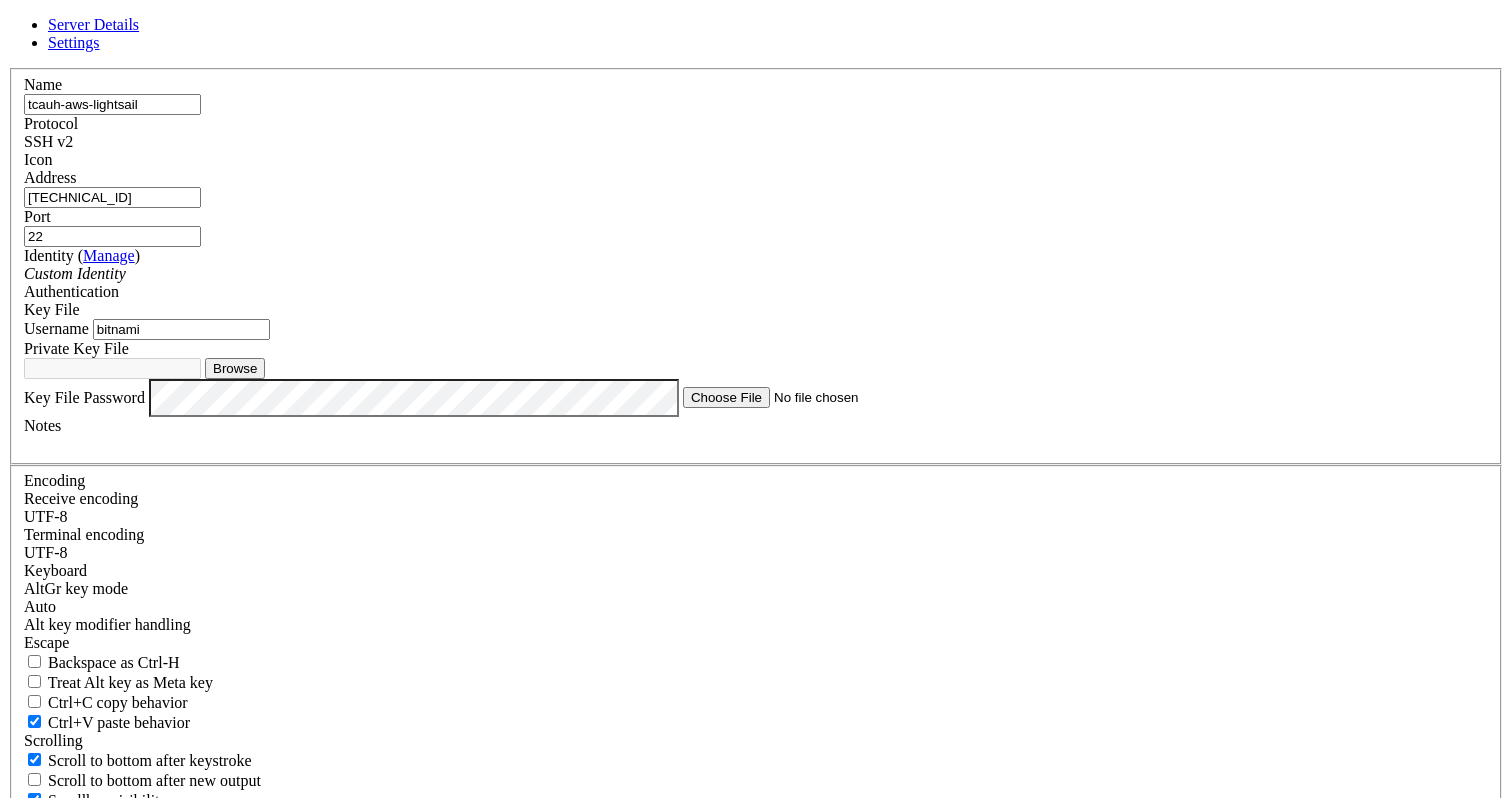 type on "bitnami" 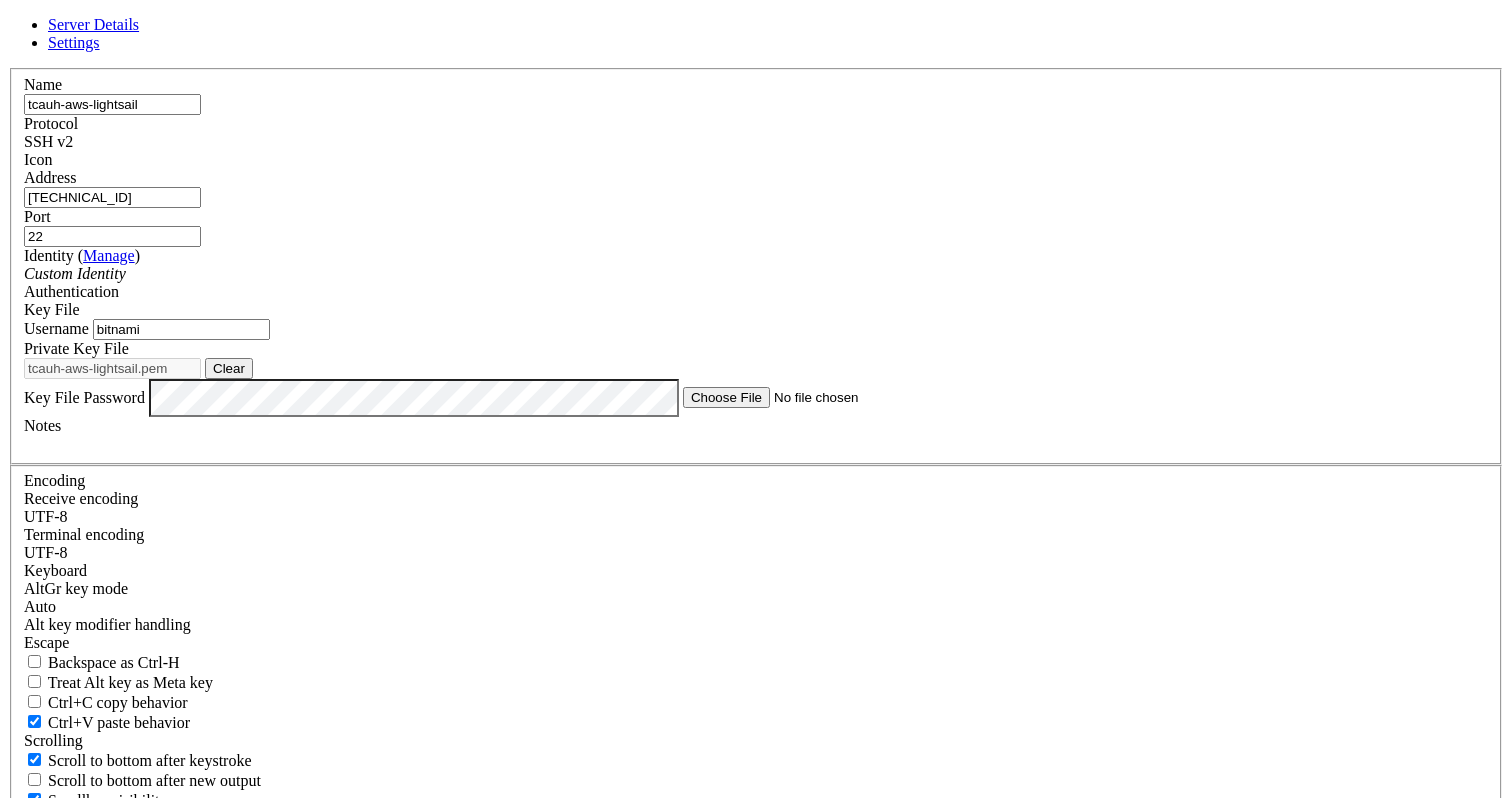 drag, startPoint x: 511, startPoint y: 176, endPoint x: 478, endPoint y: 175, distance: 33.01515 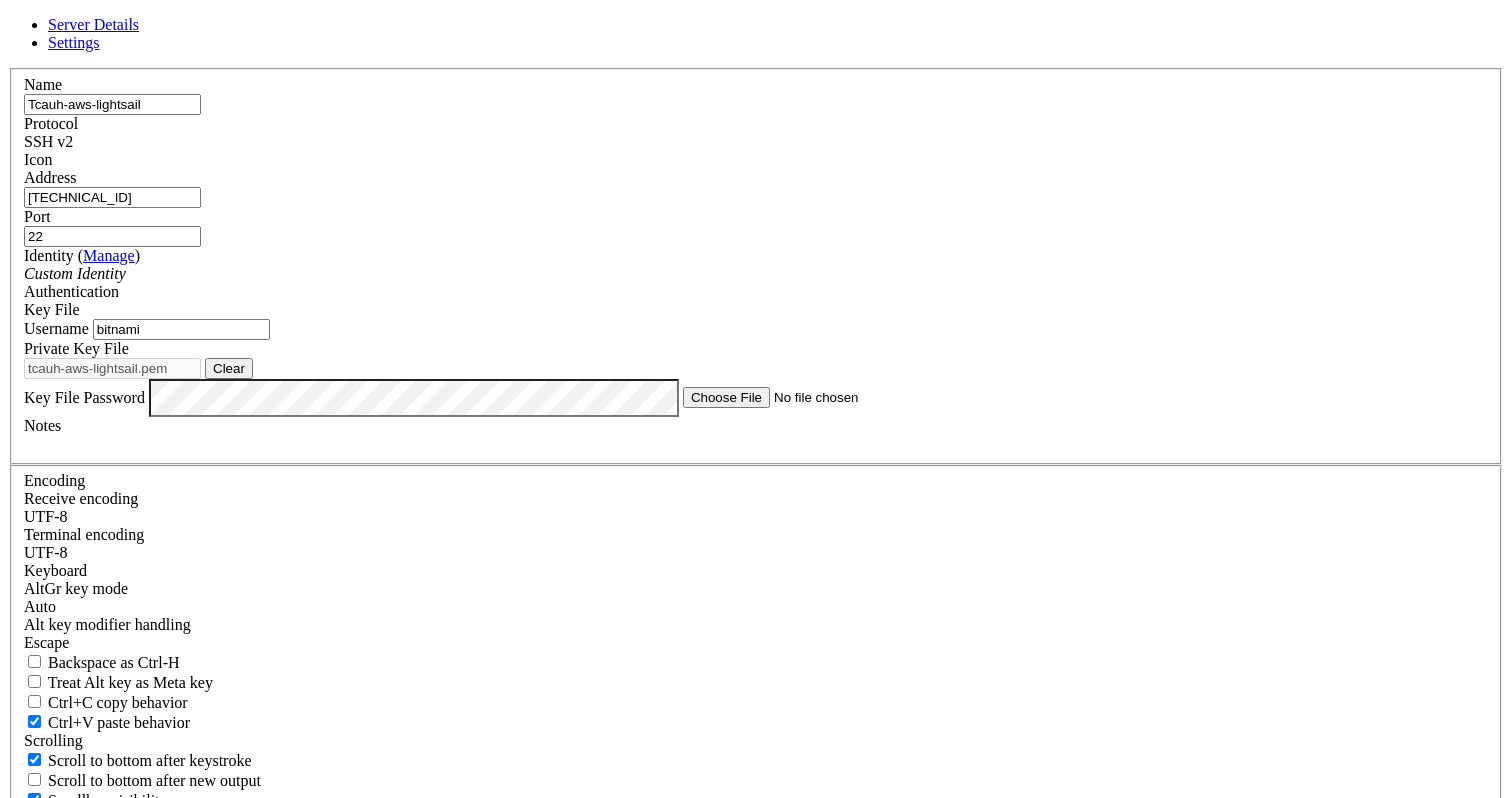 type on "Tcauh-aws-lightsail" 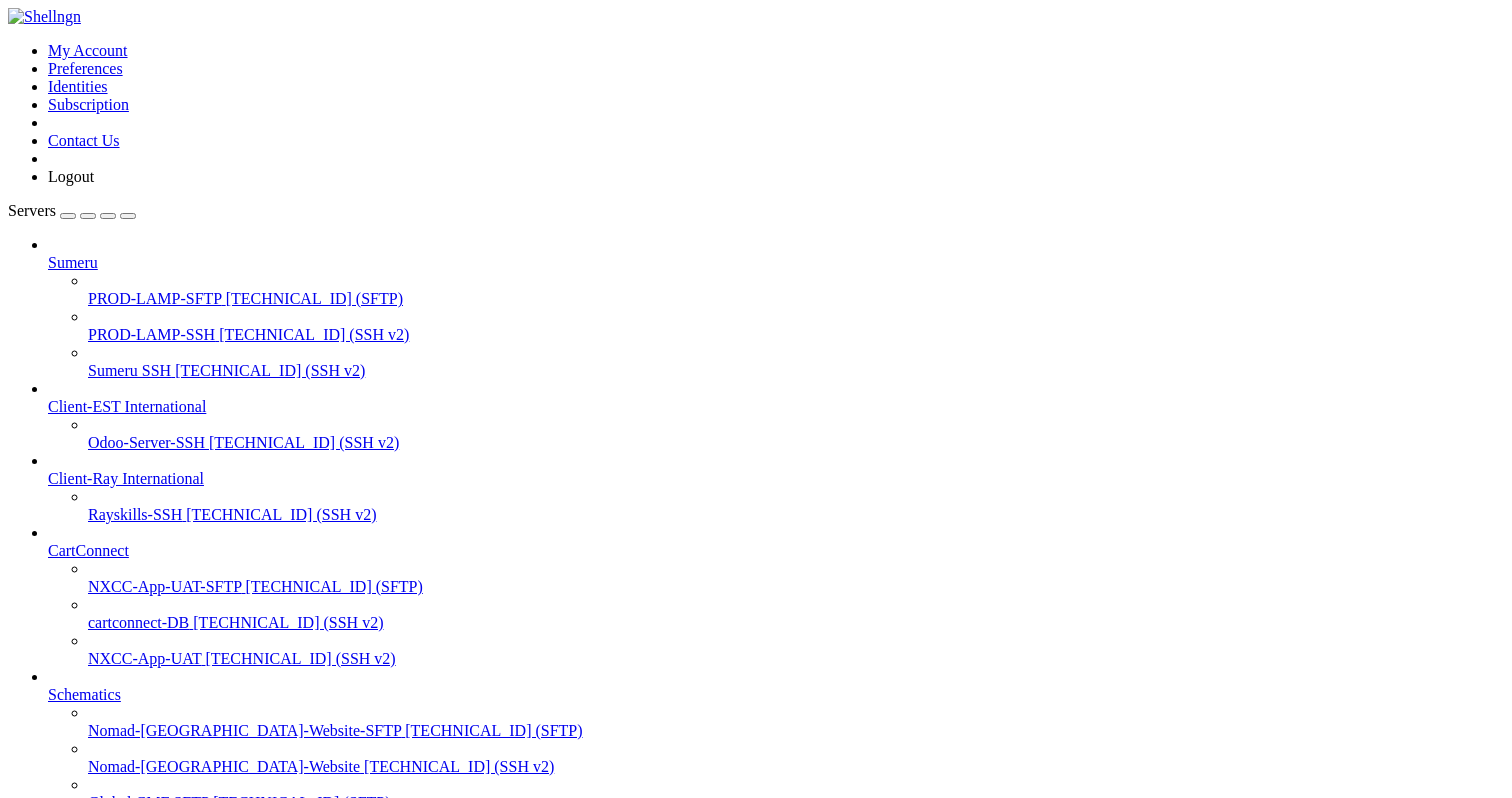 scroll, scrollTop: 804, scrollLeft: 0, axis: vertical 